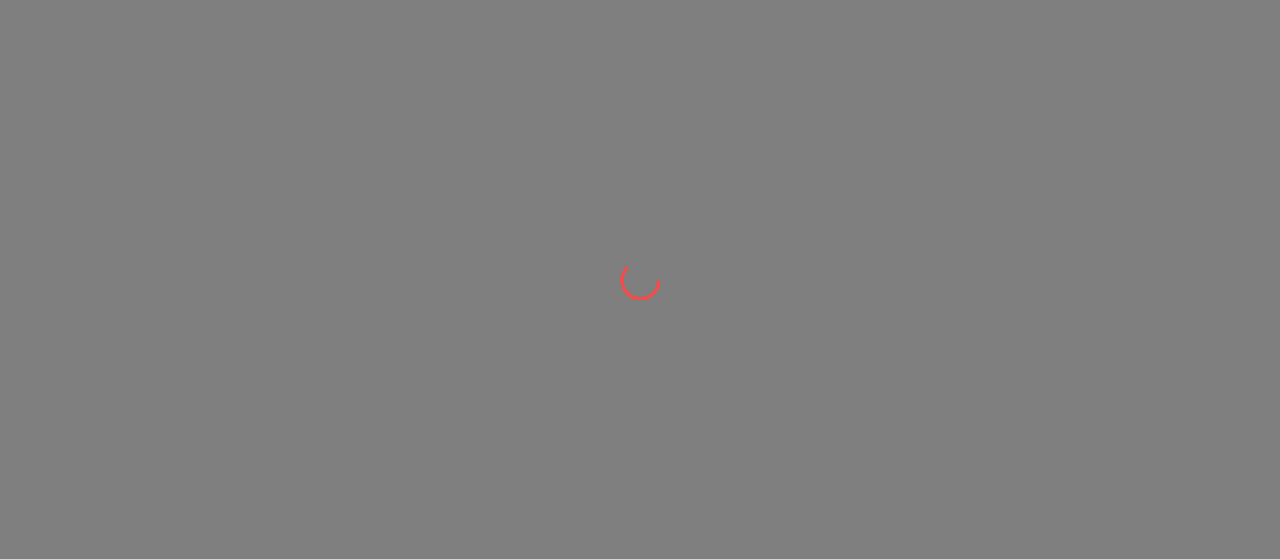 scroll, scrollTop: 0, scrollLeft: 0, axis: both 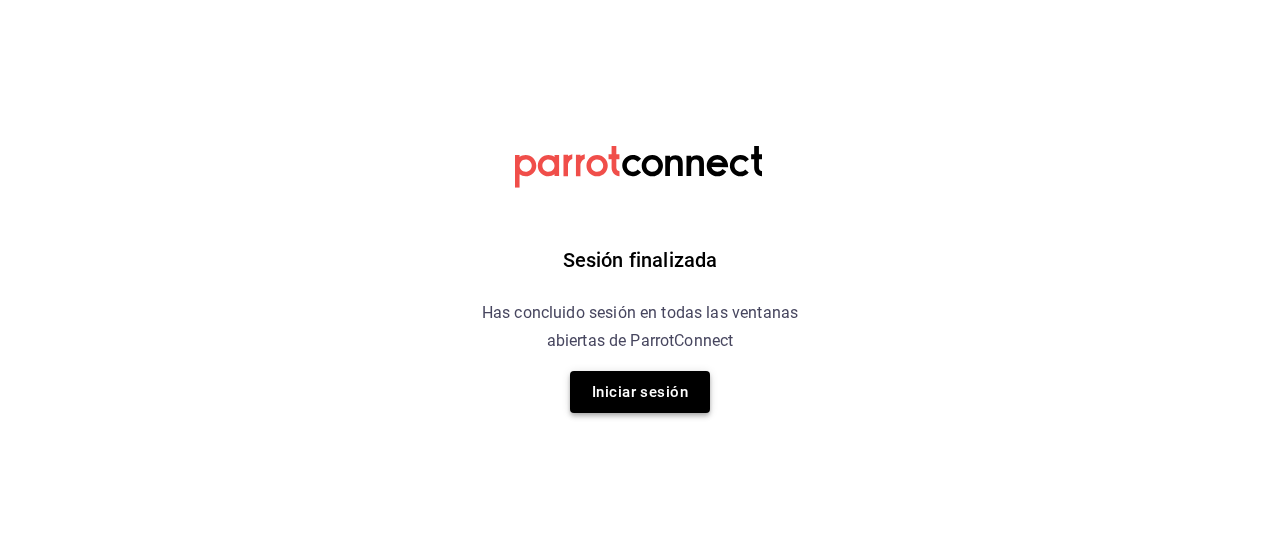 click on "Iniciar sesión" at bounding box center (640, 392) 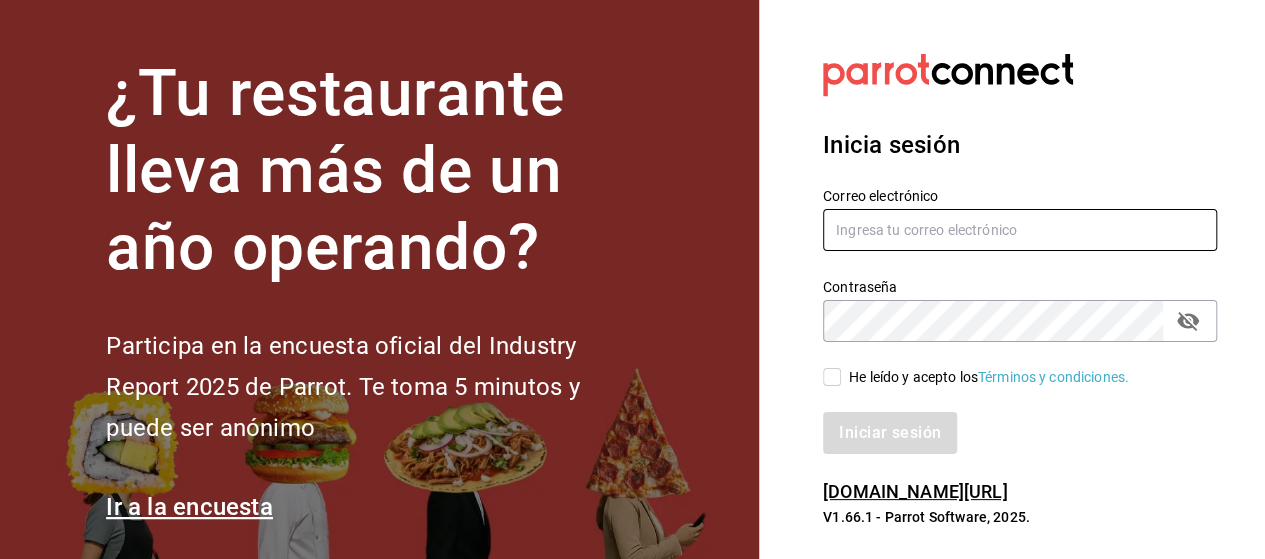 type on "marco.ramirez@grupocosteno.com" 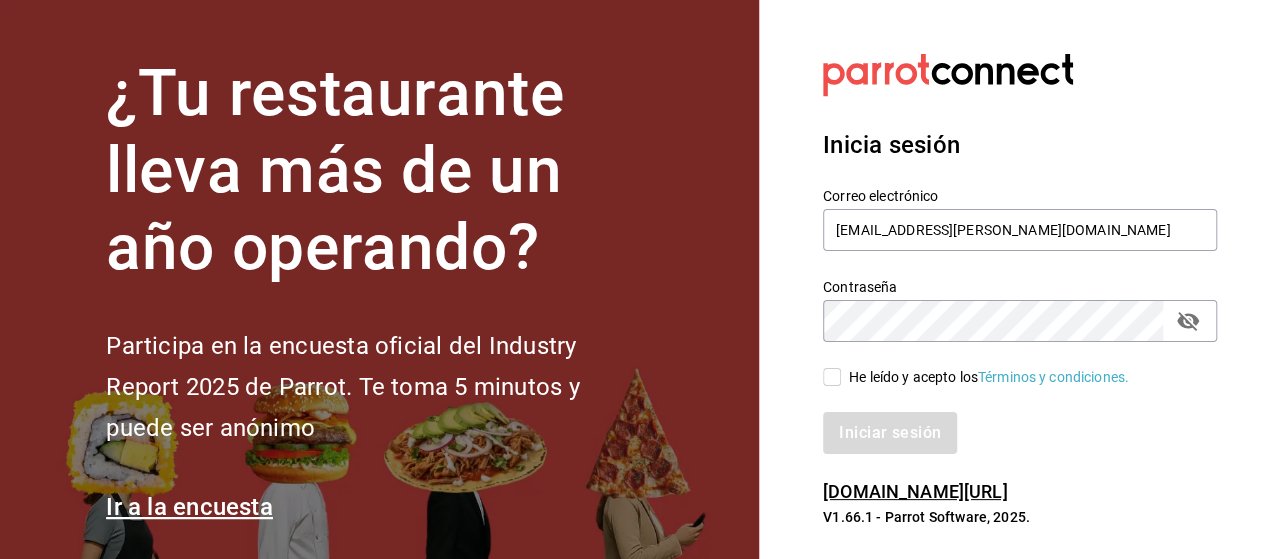 click on "He leído y acepto los  Términos y condiciones." at bounding box center [832, 377] 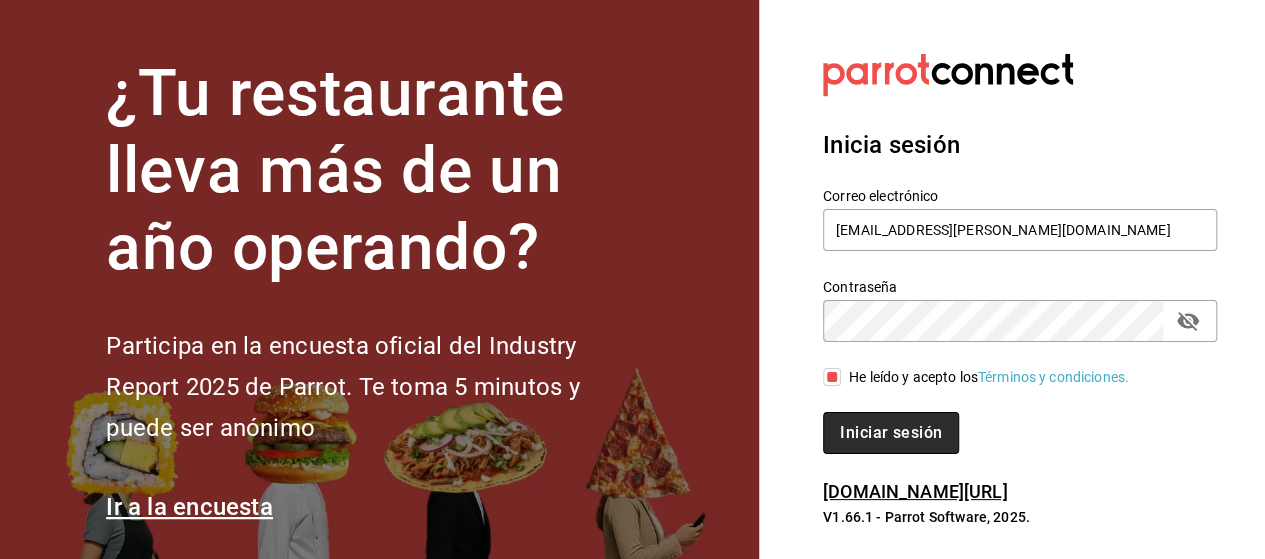 click on "Iniciar sesión" at bounding box center [891, 433] 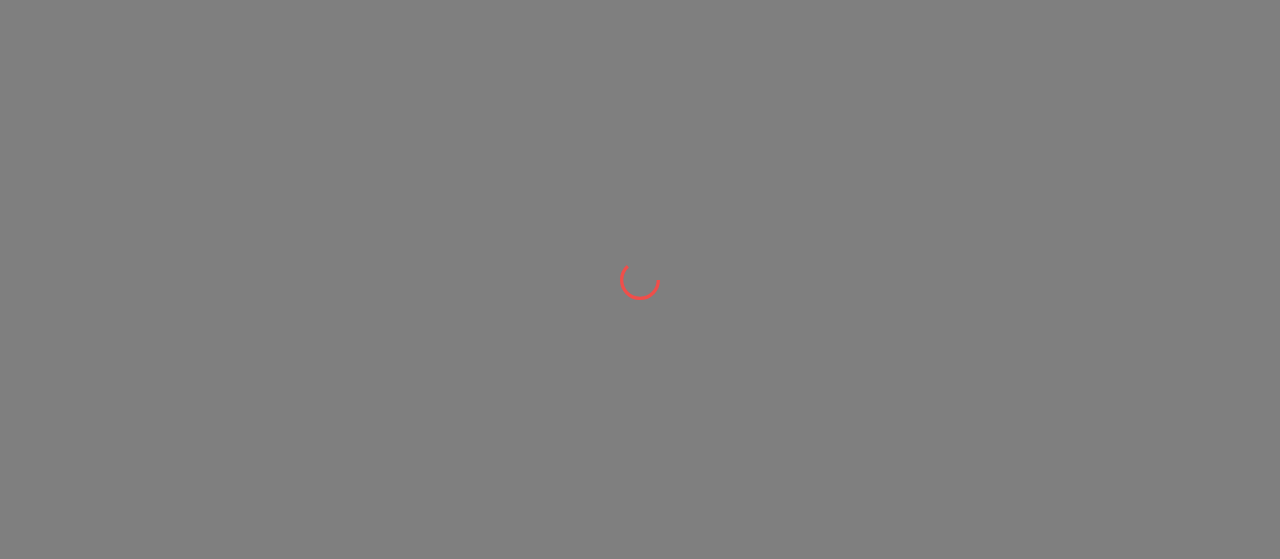 scroll, scrollTop: 0, scrollLeft: 0, axis: both 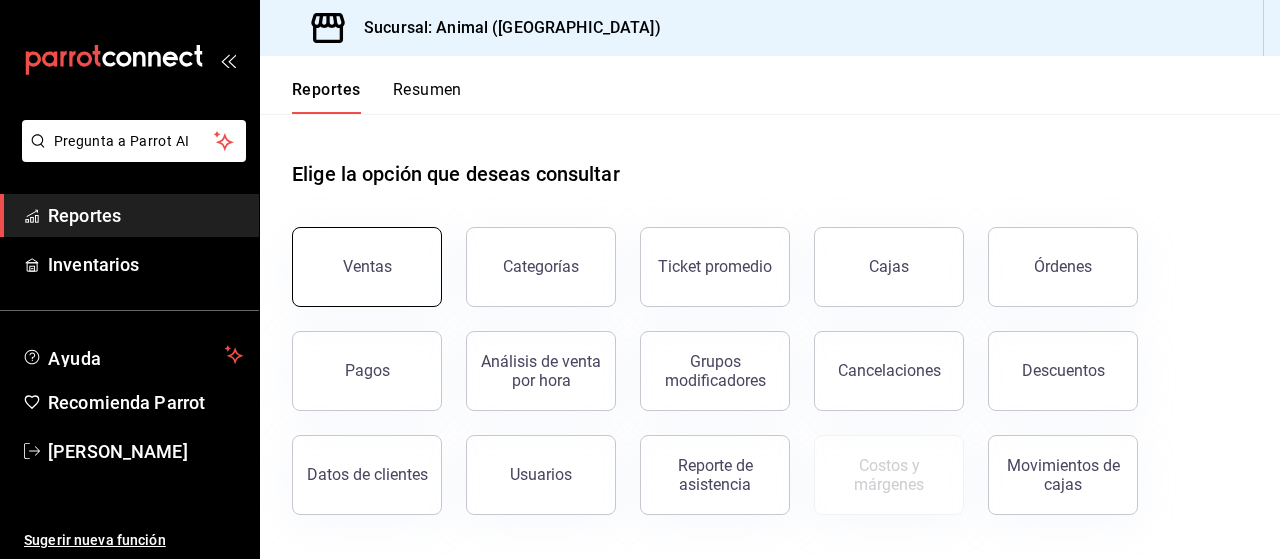click on "Ventas" at bounding box center [367, 267] 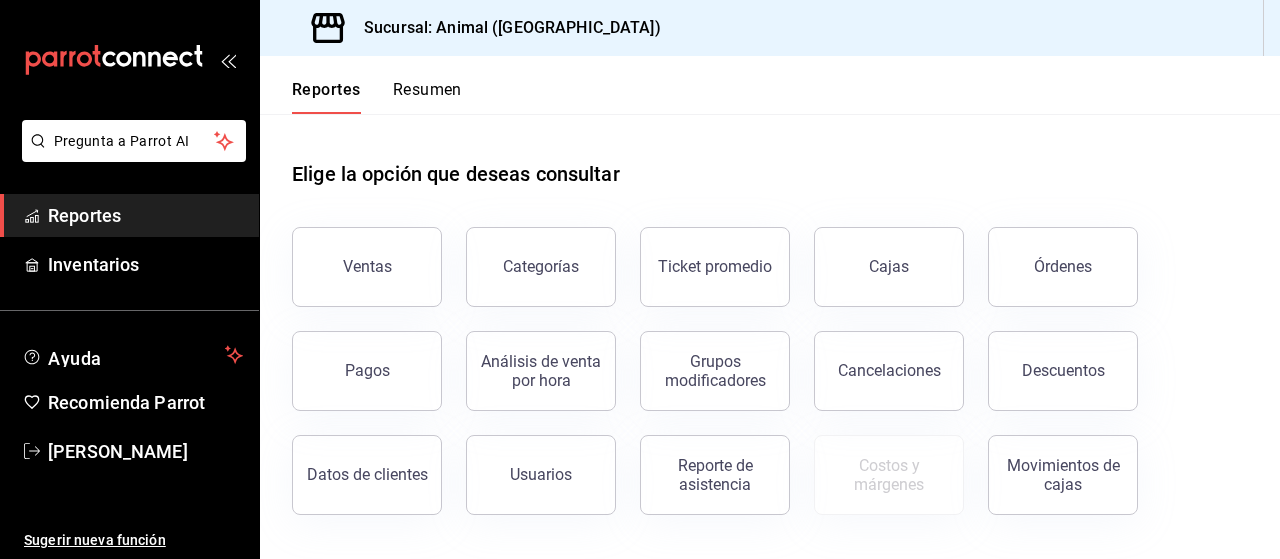 click on "Pregunta a Parrot AI Reportes   Inventarios   Ayuda Recomienda Parrot   [PERSON_NAME]   Sugerir nueva función   Sucursal: Animal ([GEOGRAPHIC_DATA]) Reportes Resumen Elige la opción que deseas consultar Ventas Categorías Ticket promedio Cajas Órdenes Pagos Análisis de venta por hora Grupos modificadores Cancelaciones Descuentos Datos de clientes Usuarios Reporte de asistencia Costos y márgenes Movimientos [PERSON_NAME] Pregunta a Parrot AI Reportes   Inventarios   Ayuda Recomienda Parrot   [PERSON_NAME]   Sugerir nueva función   Visitar centro de ayuda [PHONE_NUMBER] [EMAIL_ADDRESS][DOMAIN_NAME] Visitar centro de ayuda [PHONE_NUMBER] [EMAIL_ADDRESS][DOMAIN_NAME]" at bounding box center (640, 279) 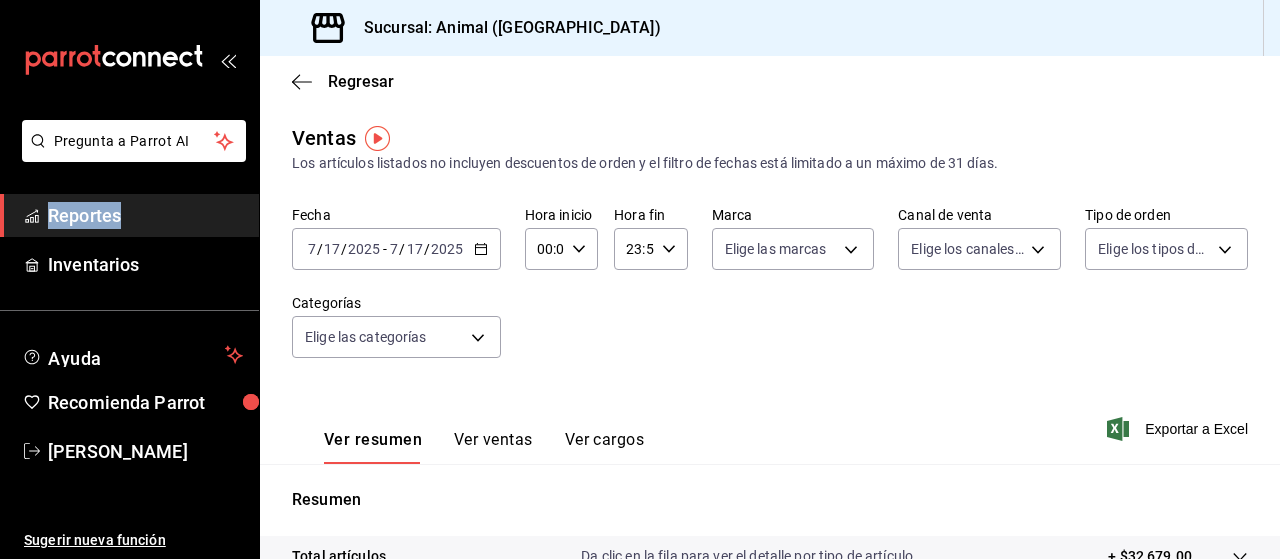 click 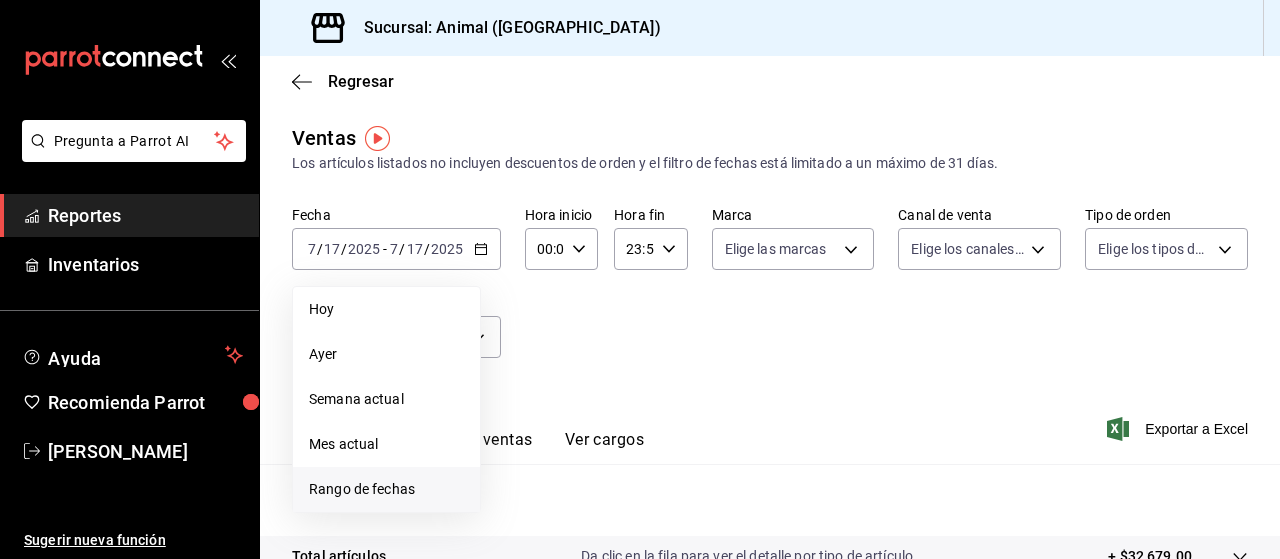 click on "Rango de fechas" at bounding box center [386, 489] 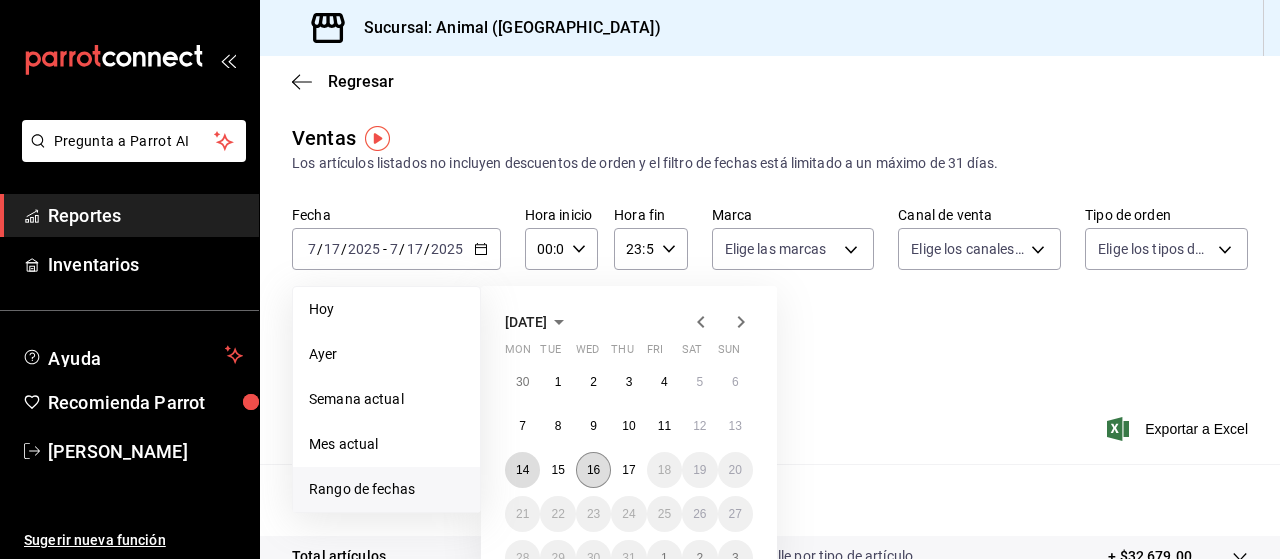 drag, startPoint x: 521, startPoint y: 466, endPoint x: 590, endPoint y: 466, distance: 69 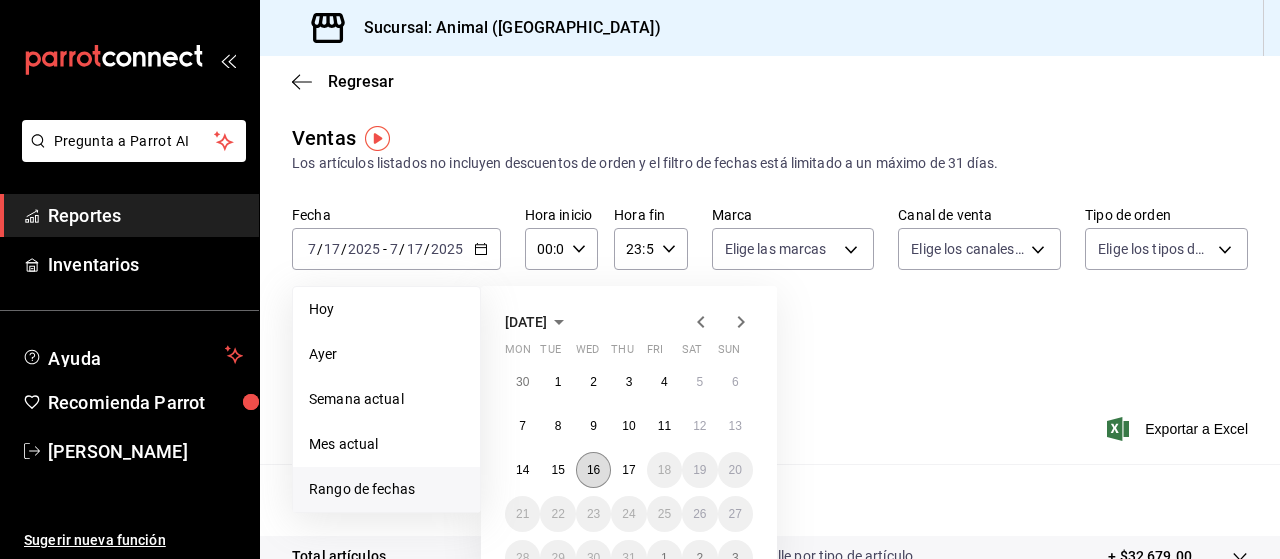 click on "16" at bounding box center (593, 470) 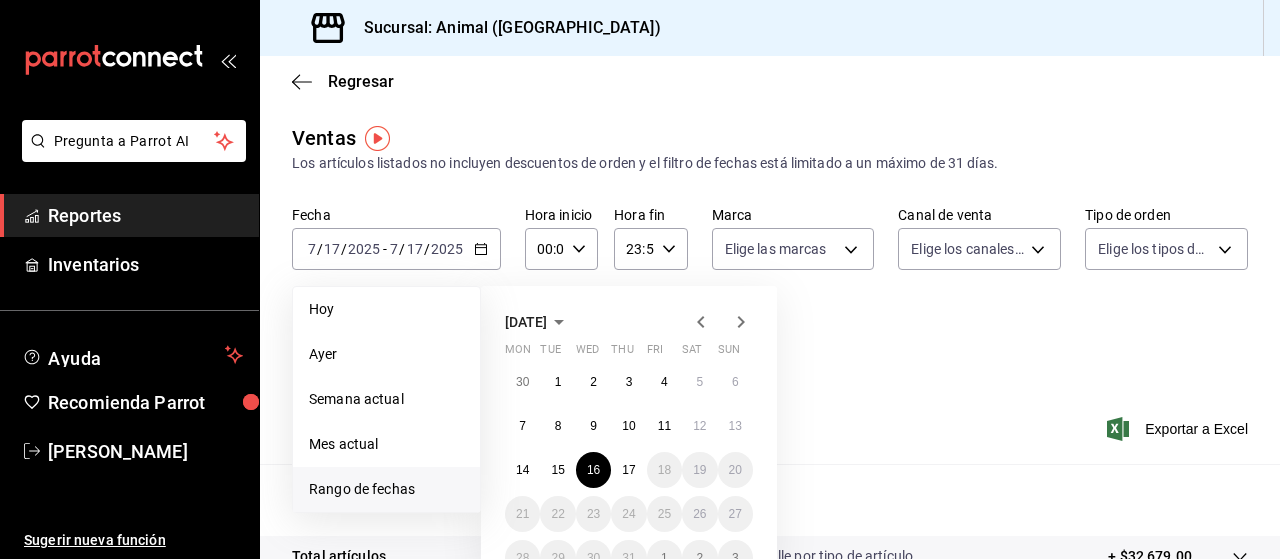 click on "Rango de fechas" at bounding box center [386, 489] 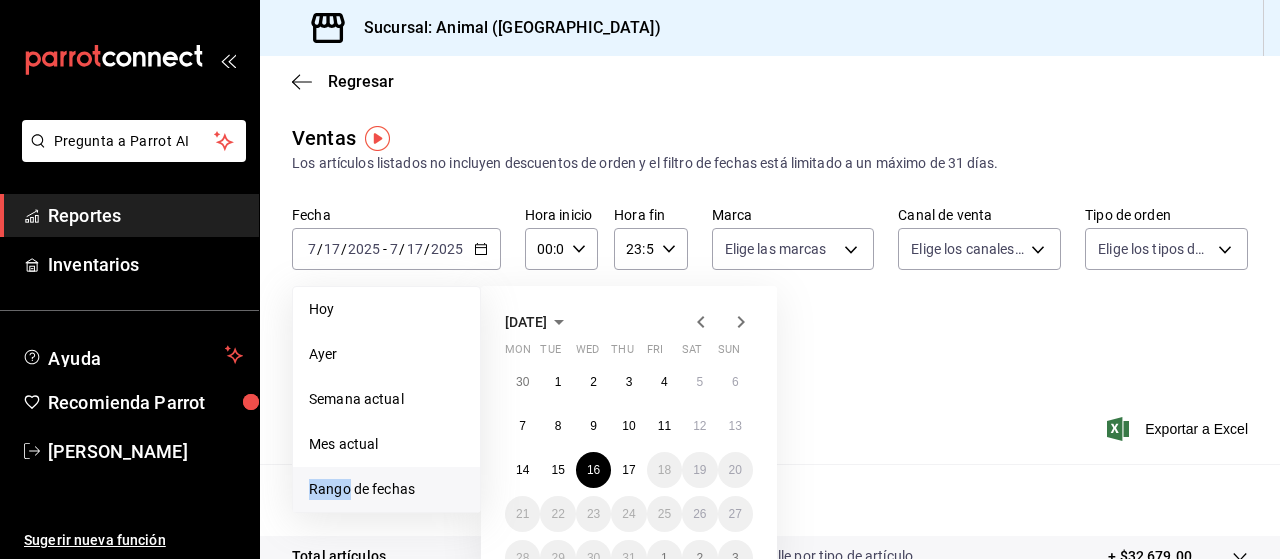 click on "Rango de fechas" at bounding box center (386, 489) 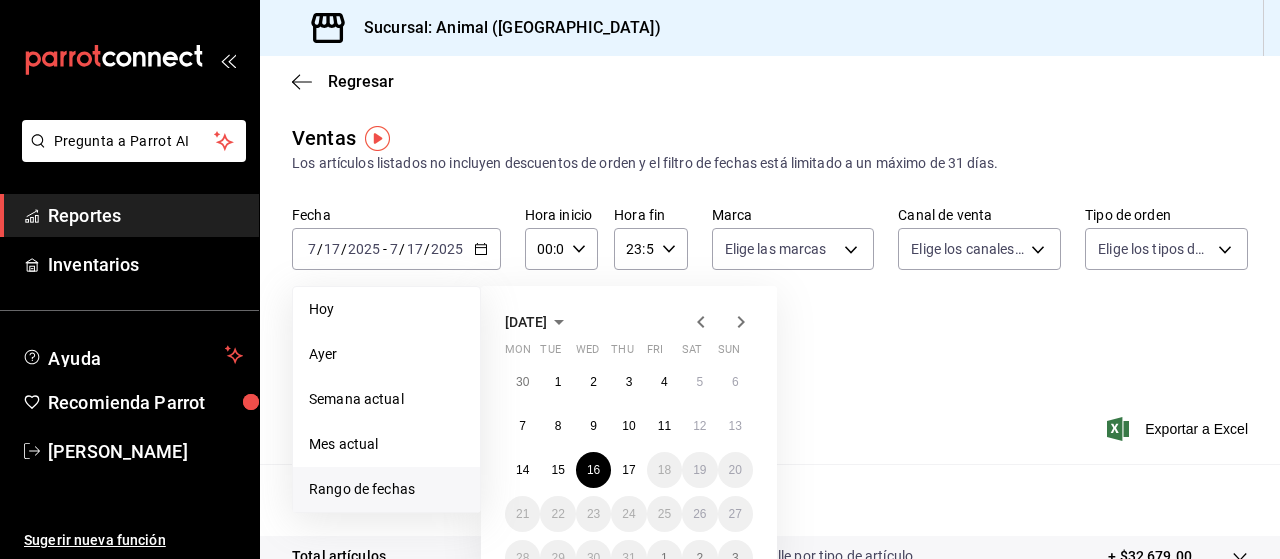 click on "Rango de fechas" at bounding box center (386, 489) 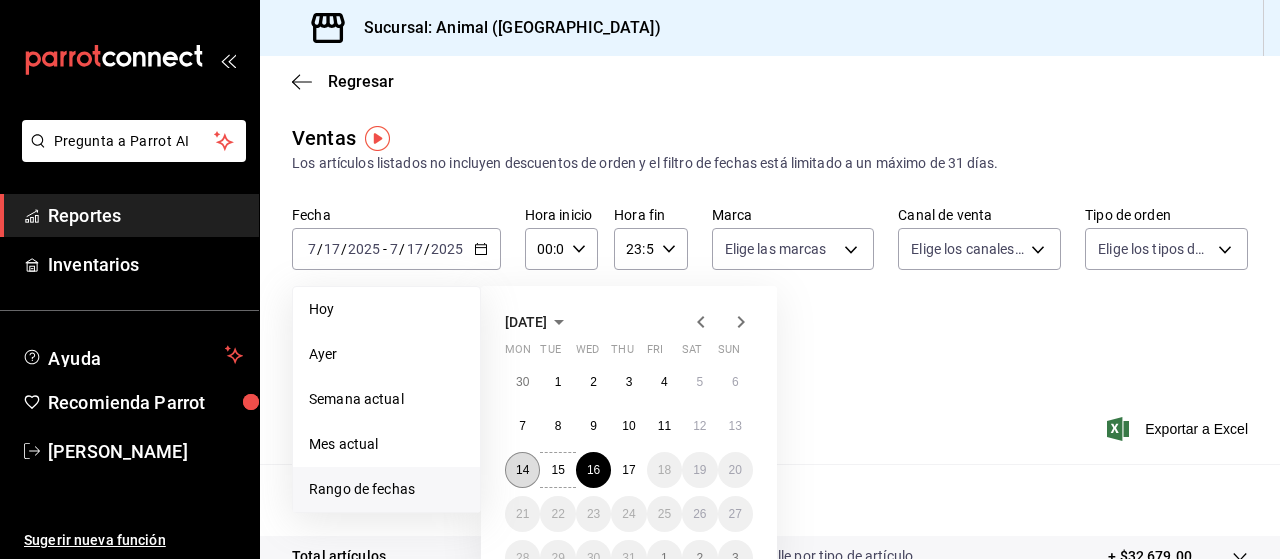 click on "14" at bounding box center [522, 470] 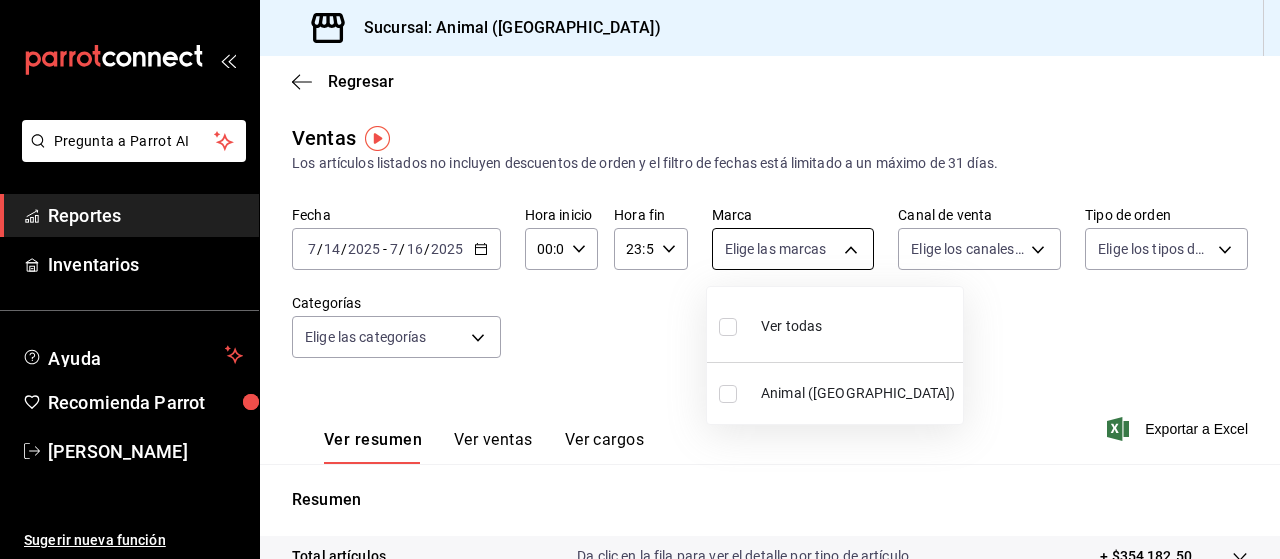 click on "Pregunta a Parrot AI Reportes   Inventarios   Ayuda Recomienda Parrot   [PERSON_NAME]   Sugerir nueva función   Sucursal: Animal ([GEOGRAPHIC_DATA]) Regresar Ventas Los artículos listados no incluyen descuentos de orden y el filtro de fechas está limitado a un máximo de 31 días. Fecha [DATE] [DATE] - [DATE] [DATE] Hora inicio 00:00 Hora inicio Hora fin 23:59 Hora fin Marca Elige las marcas Canal de venta Elige los canales de venta Tipo de orden Elige los tipos de orden Categorías Elige las categorías Ver resumen Ver ventas Ver cargos Exportar a Excel Resumen Total artículos Da clic en la fila para ver el detalle por tipo de artículo + $354,182.50 Cargos por servicio + $0.00 Venta bruta = $354,182.50 Descuentos totales - $5,830.70 Certificados de regalo - $10,391.00 Venta total = $337,960.80 Impuestos - $46,615.28 Venta neta = $291,345.52 Pregunta a Parrot AI Reportes   Inventarios   Ayuda Recomienda Parrot   [PERSON_NAME]   Sugerir nueva función   GANA 1 MES GRATIS EN TU SUSCRIPCIÓN AQUÍ" at bounding box center [640, 279] 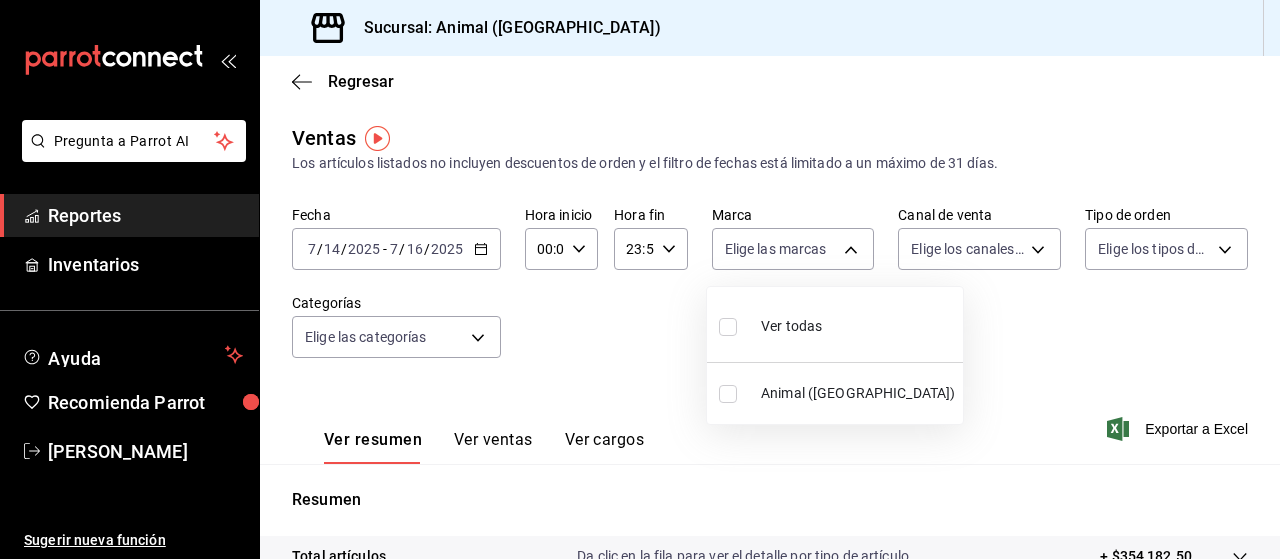 click on "Ver todas" at bounding box center [791, 326] 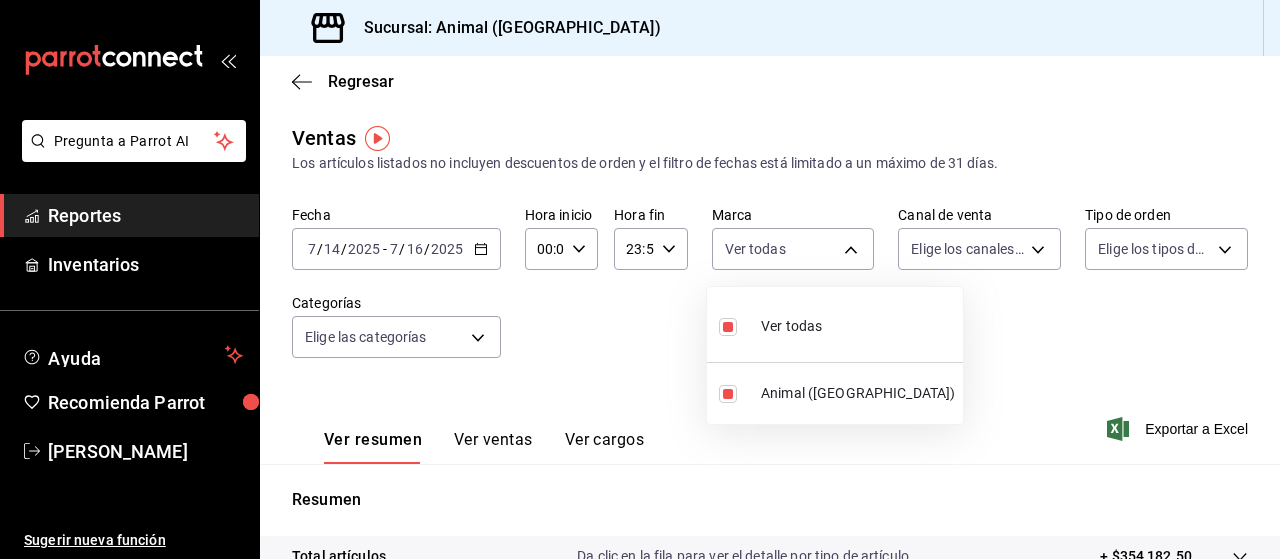click at bounding box center (640, 279) 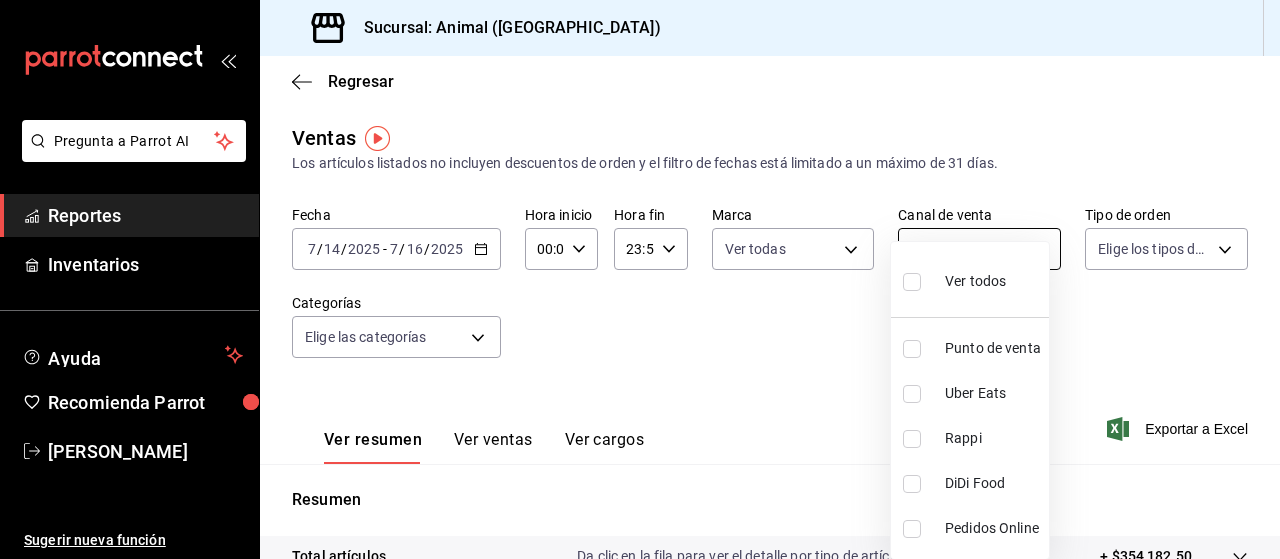 click on "Pregunta a Parrot AI Reportes   Inventarios   Ayuda Recomienda Parrot   [PERSON_NAME]   Sugerir nueva función   Sucursal: Animal ([GEOGRAPHIC_DATA]) Regresar Ventas Los artículos listados no incluyen descuentos de orden y el filtro de fechas está limitado a un máximo de 31 días. Fecha [DATE] [DATE] - [DATE] [DATE] Hora inicio 00:00 Hora inicio Hora fin 23:59 Hora fin Marca Ver todas 96838179-8fbb-4073-aae3-1789726318c8 Canal de venta Elige los canales de venta Tipo de orden Elige los tipos de orden Categorías Elige las categorías Ver resumen Ver ventas Ver cargos Exportar a Excel Resumen Total artículos Da clic en la fila para ver el detalle por tipo de artículo + $354,182.50 Cargos por servicio + $0.00 Venta bruta = $354,182.50 Descuentos totales - $5,830.70 Certificados de regalo - $10,391.00 Venta total = $337,960.80 Impuestos - $46,615.28 Venta neta = $291,345.52 Pregunta a Parrot AI Reportes   Inventarios   Ayuda Recomienda Parrot   [PERSON_NAME]   Sugerir nueva función   Ir a video" at bounding box center (640, 279) 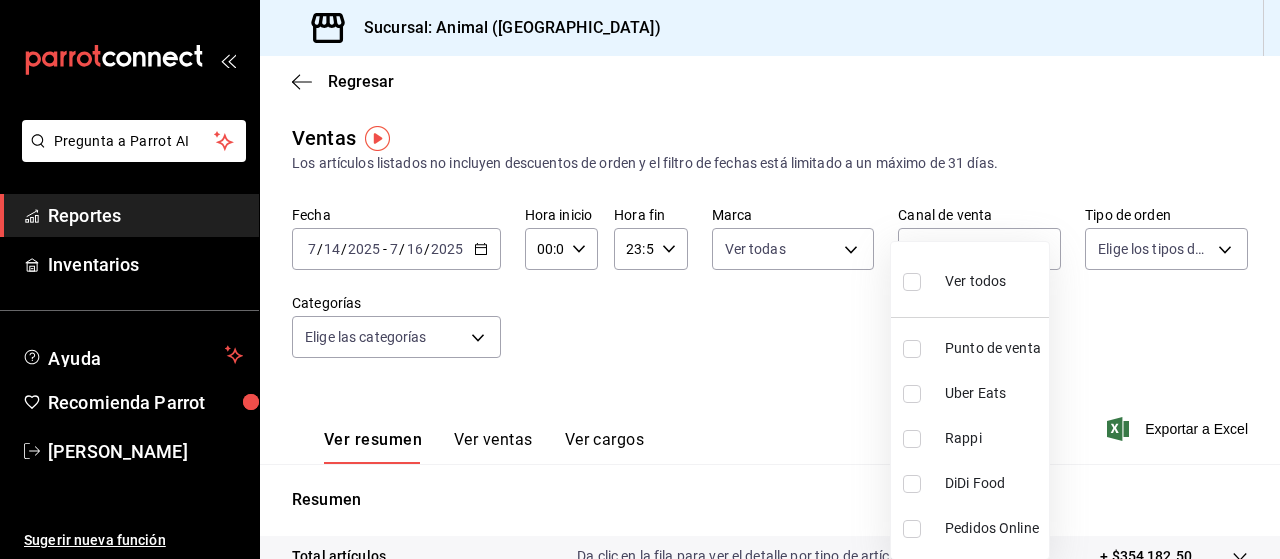 click on "Ver todos" at bounding box center (975, 281) 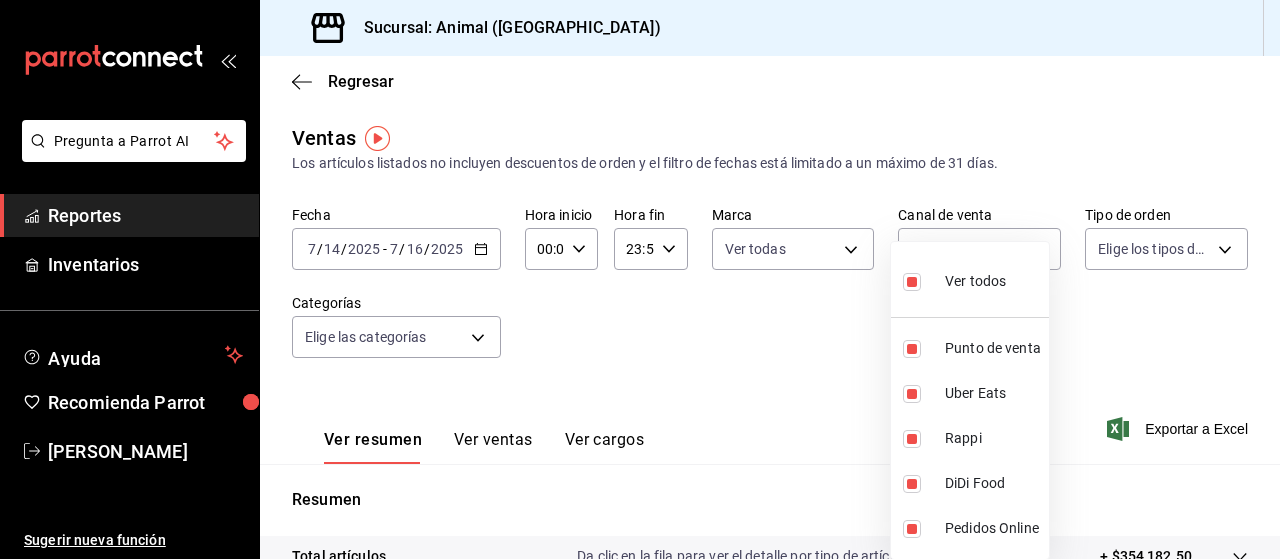 click at bounding box center [640, 279] 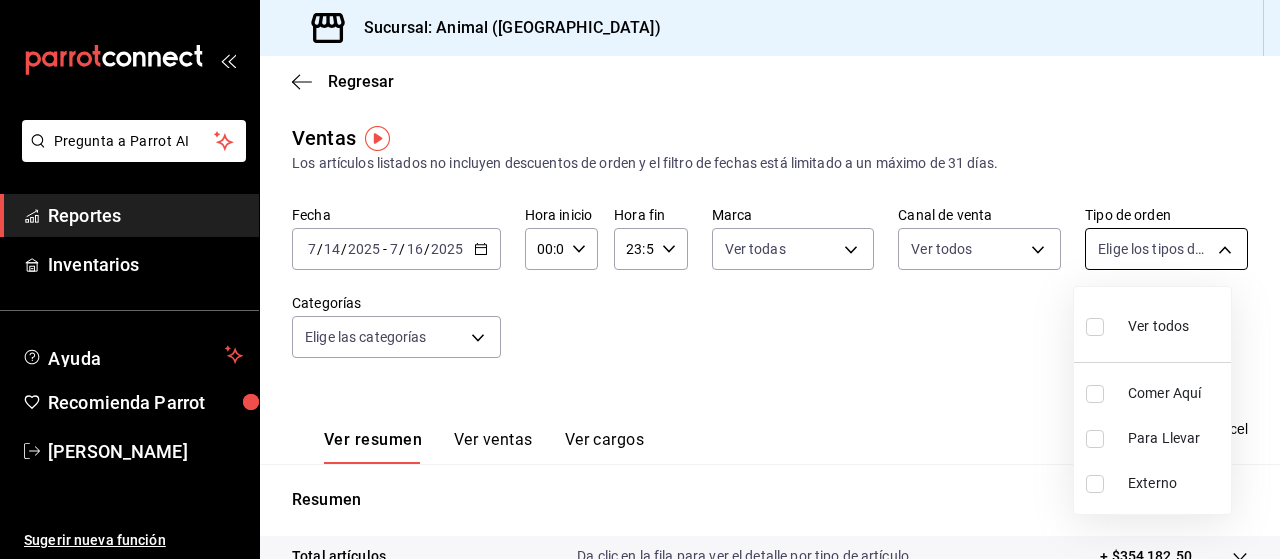 click on "Pregunta a Parrot AI Reportes   Inventarios   Ayuda Recomienda Parrot   [PERSON_NAME]   Sugerir nueva función   Sucursal: Animal ([GEOGRAPHIC_DATA]) Regresar Ventas Los artículos listados no incluyen descuentos de orden y el filtro de fechas está limitado a un máximo de 31 días. Fecha [DATE] [DATE] - [DATE] [DATE] Hora inicio 00:00 Hora inicio Hora fin 23:59 Hora fin Marca Ver todas 96838179-8fbb-4073-aae3-1789726318c8 Canal de venta Ver todos PARROT,UBER_EATS,RAPPI,DIDI_FOOD,ONLINE Tipo de orden Elige los tipos de orden Categorías Elige las categorías Ver resumen Ver ventas Ver cargos Exportar a Excel Resumen Total artículos Da clic en la fila para ver el detalle por tipo de artículo + $354,182.50 Cargos por servicio + $0.00 Venta bruta = $354,182.50 Descuentos totales - $5,830.70 Certificados de regalo - $10,391.00 Venta total = $337,960.80 Impuestos - $46,615.28 Venta neta = $291,345.52 Pregunta a Parrot AI Reportes   Inventarios   Ayuda Recomienda Parrot   [PERSON_NAME]     Ir a video" at bounding box center (640, 279) 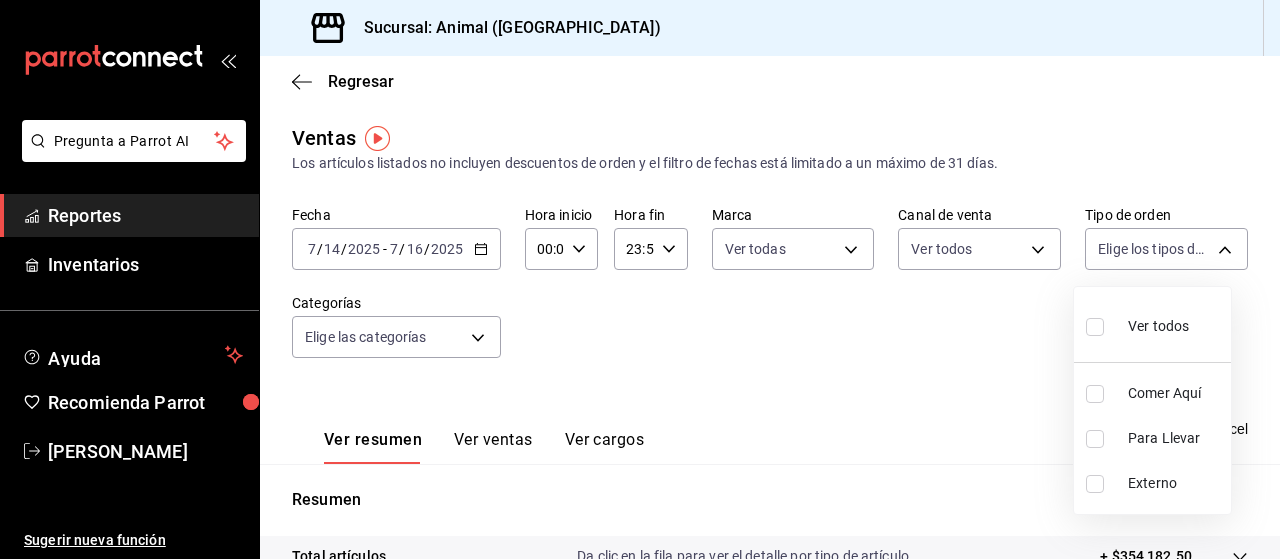 click on "Ver todos" at bounding box center [1158, 326] 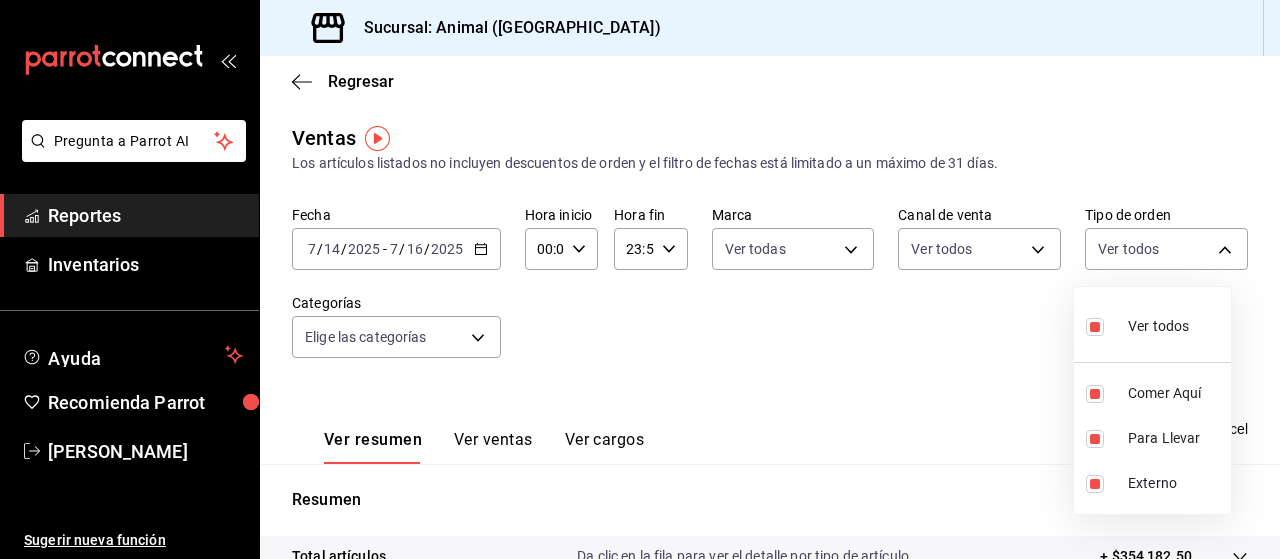 click at bounding box center [640, 279] 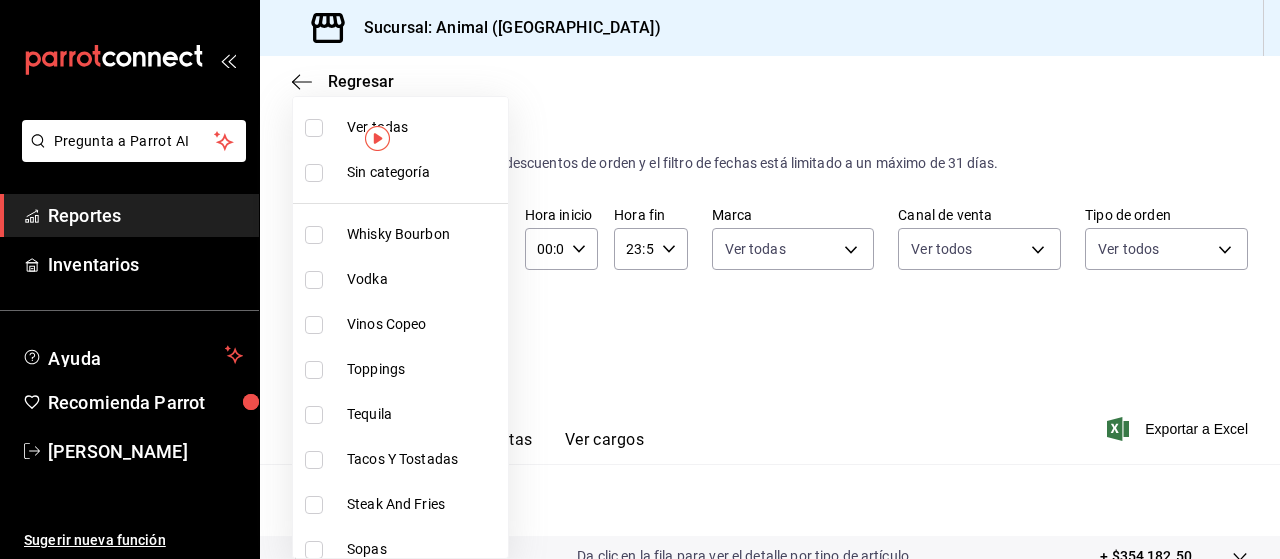 click on "Pregunta a Parrot AI Reportes   Inventarios   Ayuda Recomienda Parrot   [PERSON_NAME]   Sugerir nueva función   Sucursal: Animal ([GEOGRAPHIC_DATA]) Regresar Ventas Los artículos listados no incluyen descuentos de orden y el filtro de fechas está limitado a un máximo de 31 días. Fecha [DATE] [DATE] - [DATE] [DATE] Hora inicio 00:00 Hora inicio Hora fin 23:59 Hora fin Marca Ver todas 96838179-8fbb-4073-aae3-1789726318c8 Canal de venta Ver todos PARROT,UBER_EATS,RAPPI,DIDI_FOOD,ONLINE Tipo de orden Ver todos 89cc3392-1a89-49ed-91c4-e66ea58282e1,025cf6ae-25b7-4698-bb98-3d77af74a196,EXTERNAL Categorías Elige las categorías Ver resumen Ver ventas Ver cargos Exportar a Excel Resumen Total artículos Da clic en la fila para ver el detalle por tipo de artículo + $354,182.50 Cargos por servicio + $0.00 Venta bruta = $354,182.50 Descuentos totales - $5,830.70 Certificados de regalo - $10,391.00 Venta total = $337,960.80 Impuestos - $46,615.28 Venta neta = $291,345.52 Pregunta a Parrot AI Reportes" at bounding box center (640, 279) 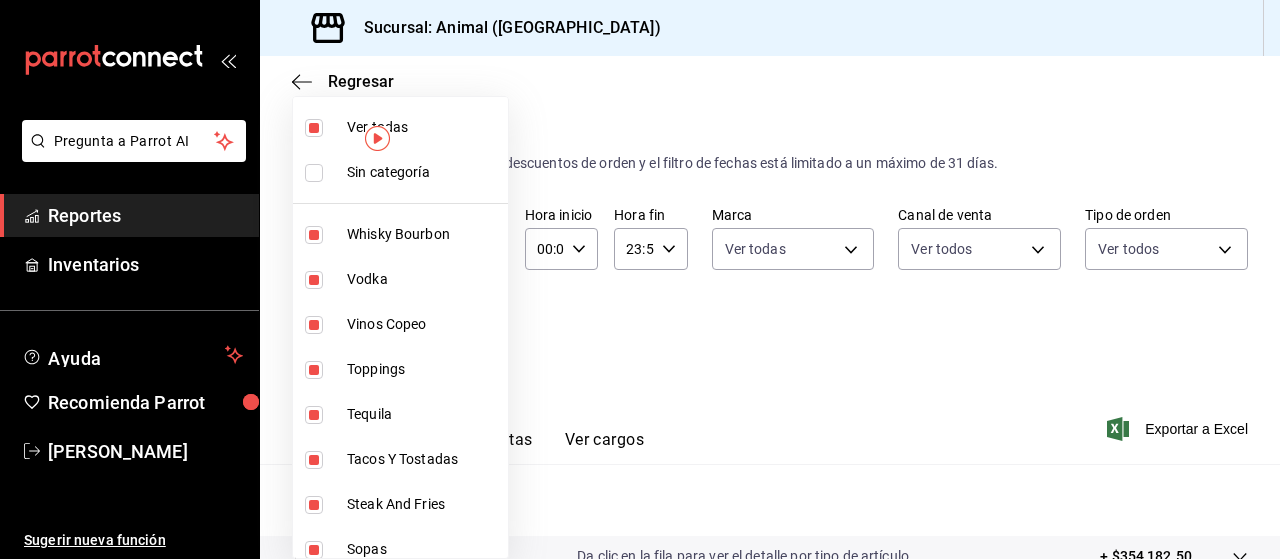 click at bounding box center [640, 279] 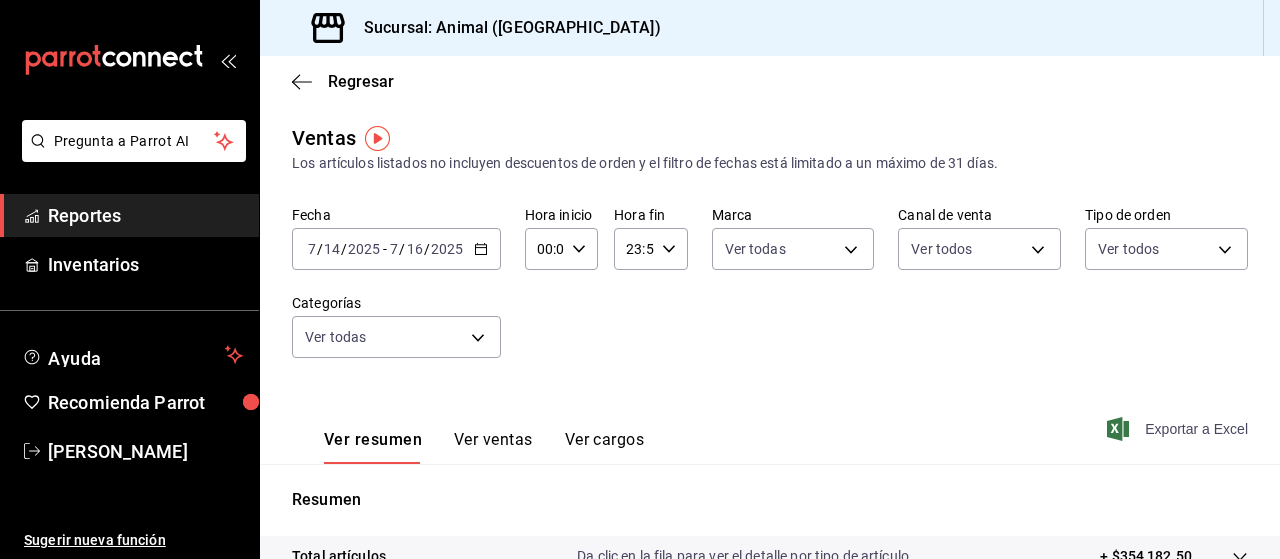 click on "Exportar a Excel" at bounding box center [1179, 429] 